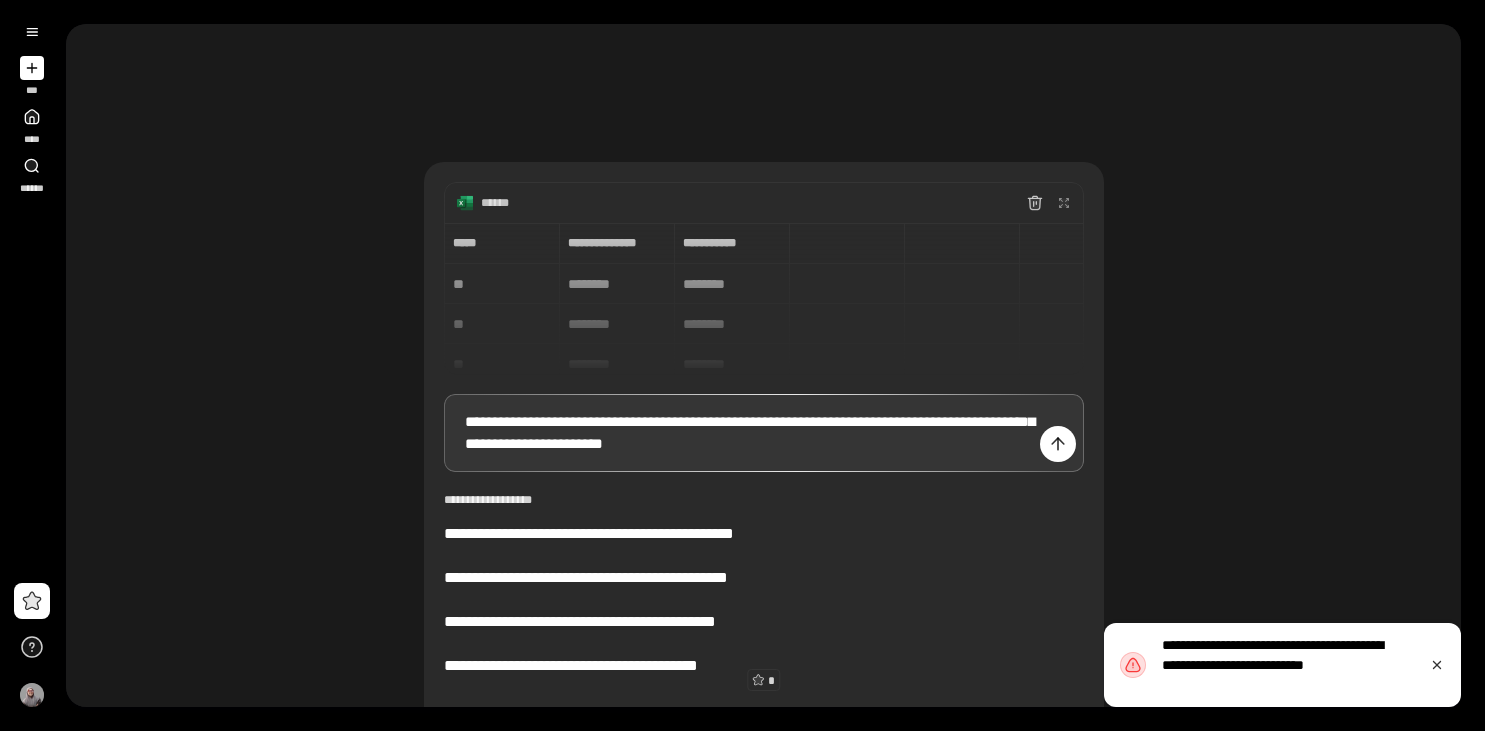 scroll, scrollTop: 0, scrollLeft: 0, axis: both 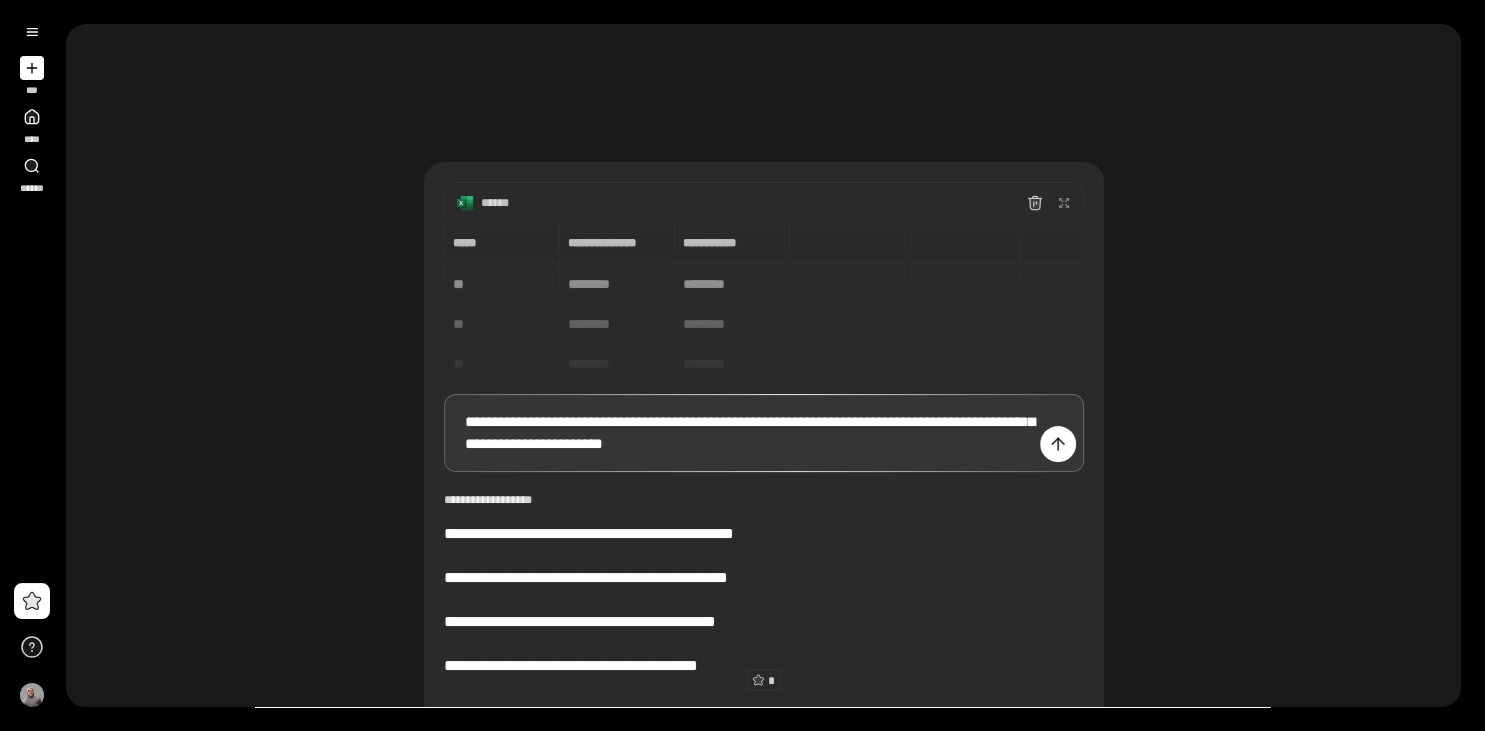 type on "**********" 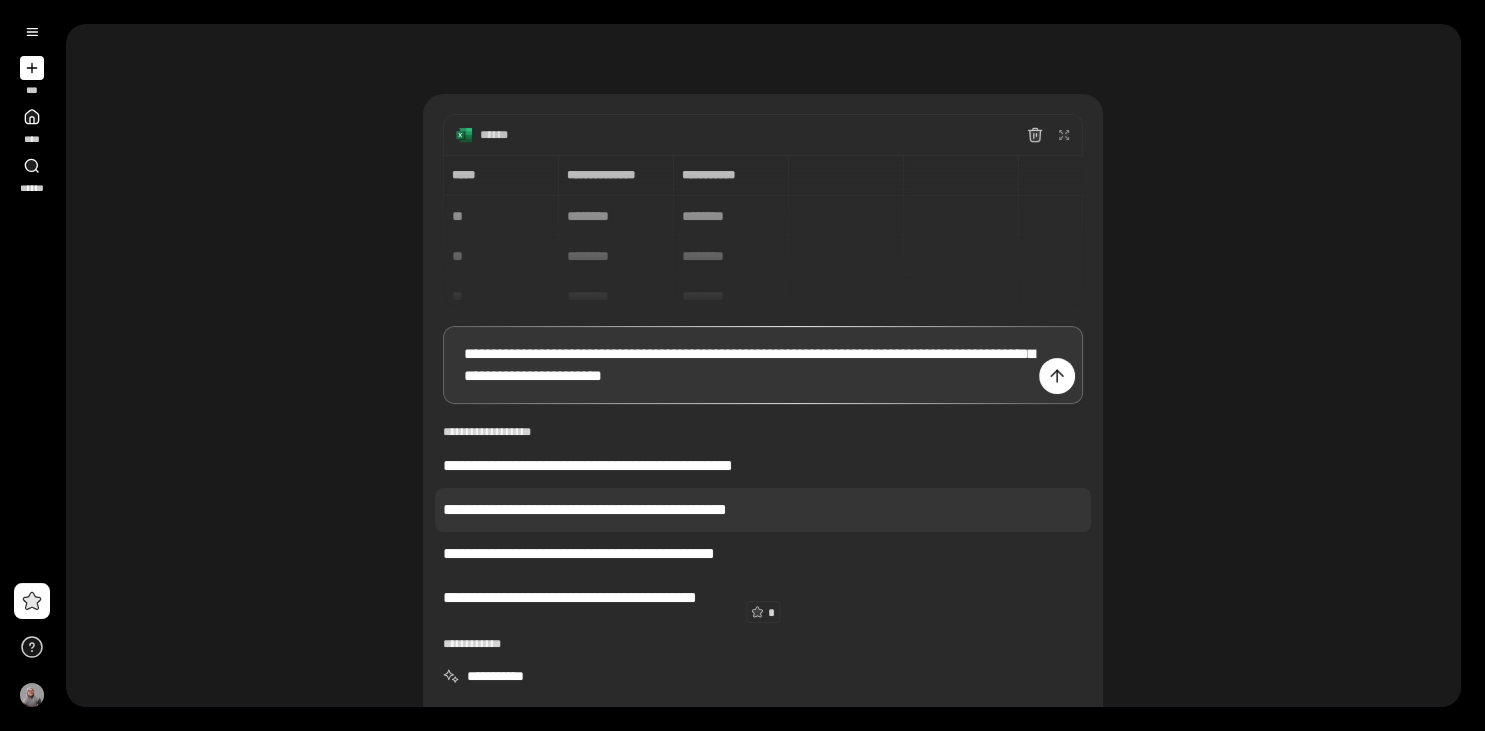 scroll, scrollTop: 100, scrollLeft: 0, axis: vertical 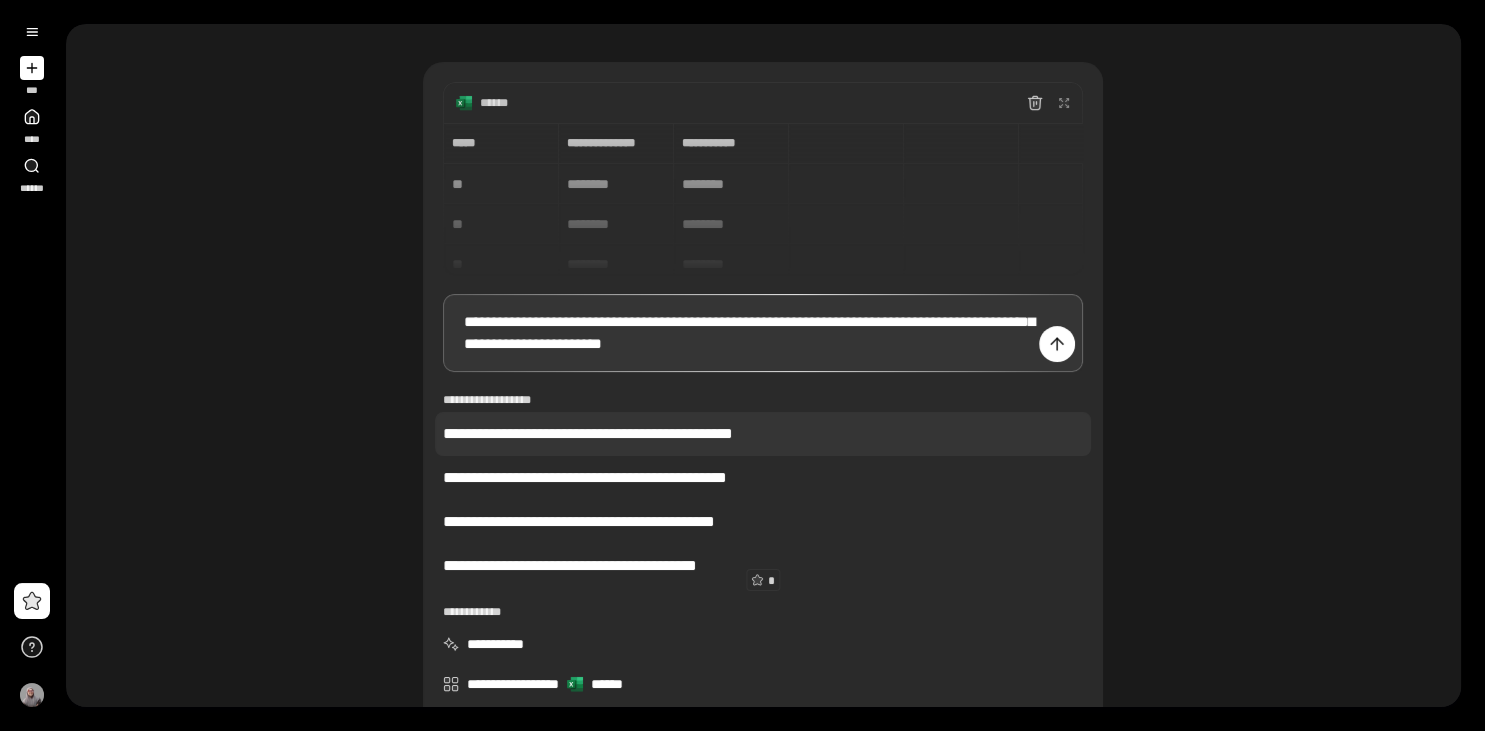 click on "**********" at bounding box center (763, 434) 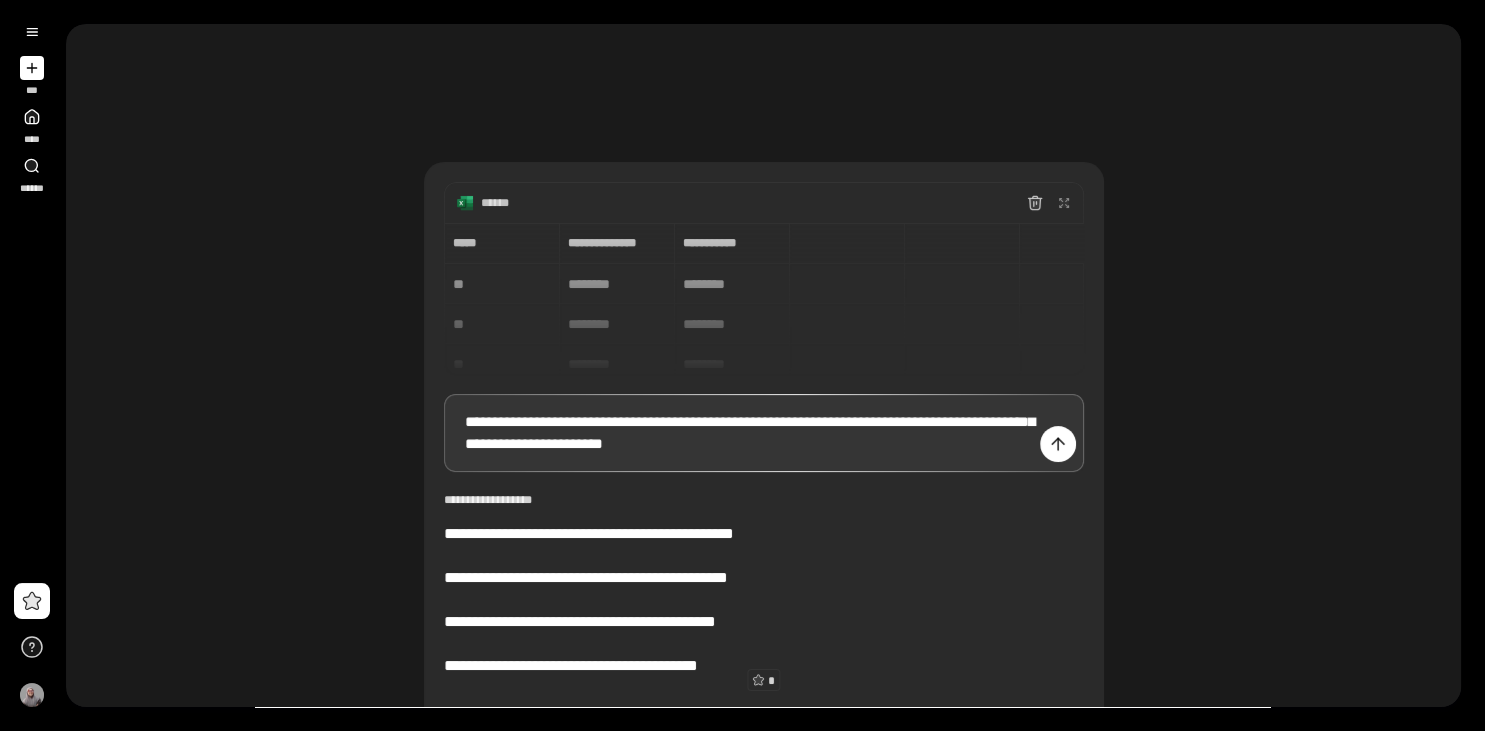 type on "**********" 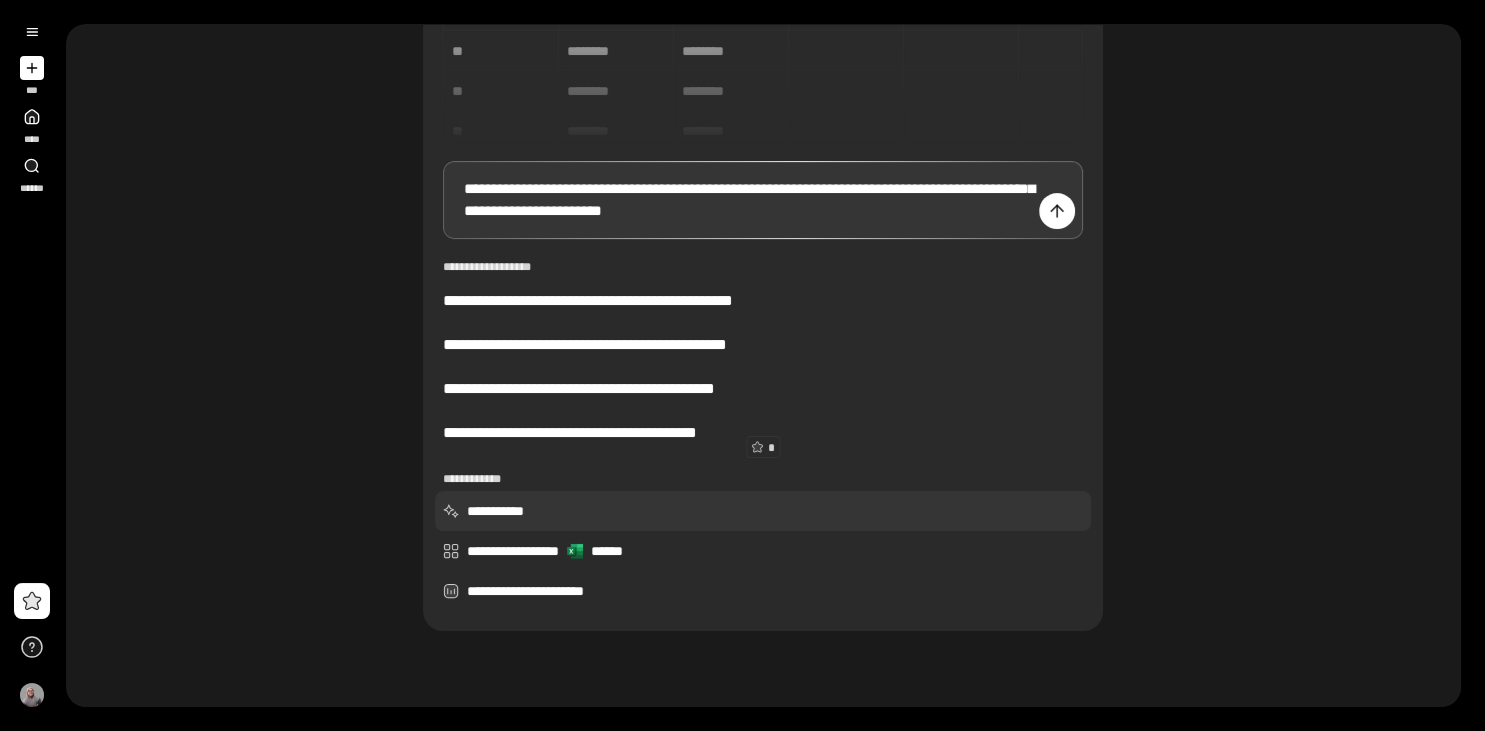 scroll, scrollTop: 276, scrollLeft: 0, axis: vertical 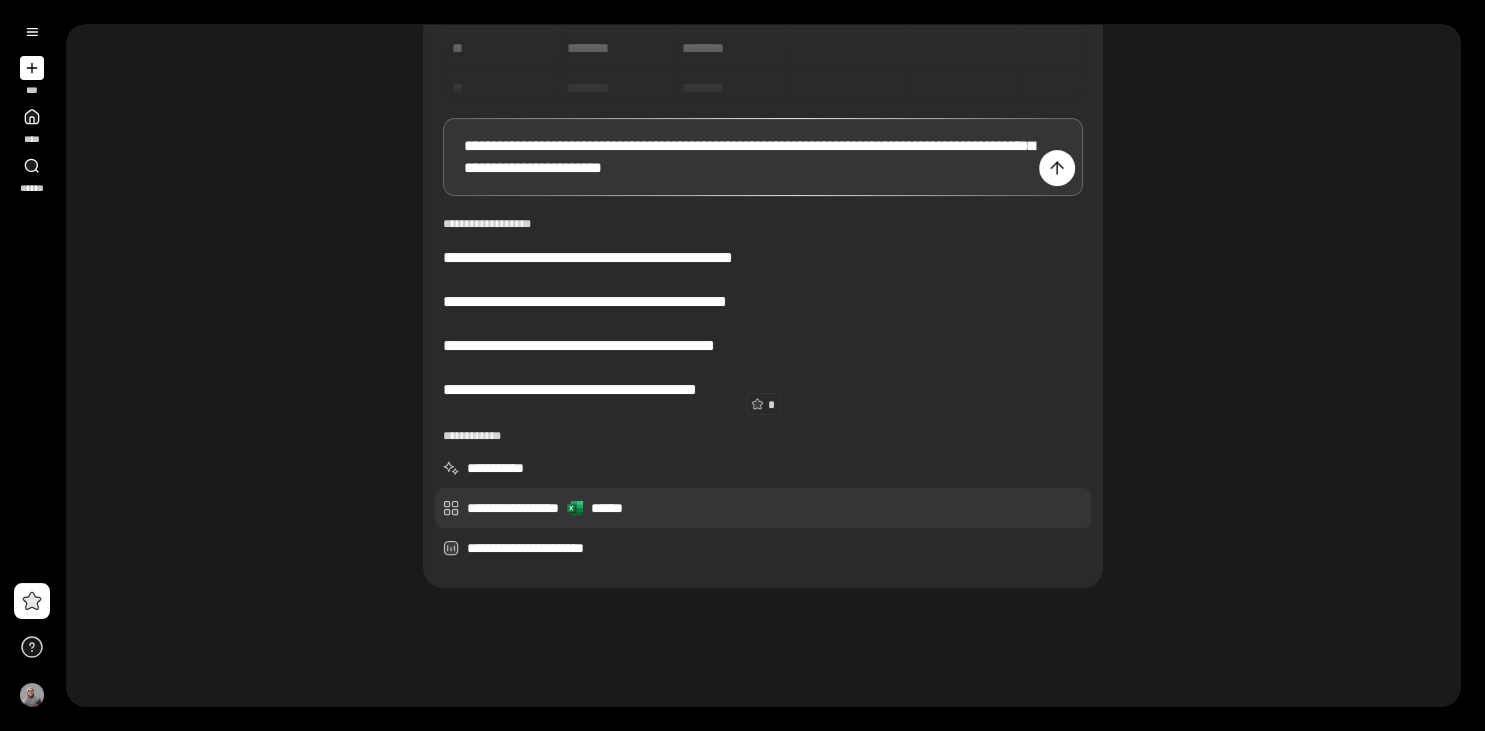click on "**********" at bounding box center (763, 508) 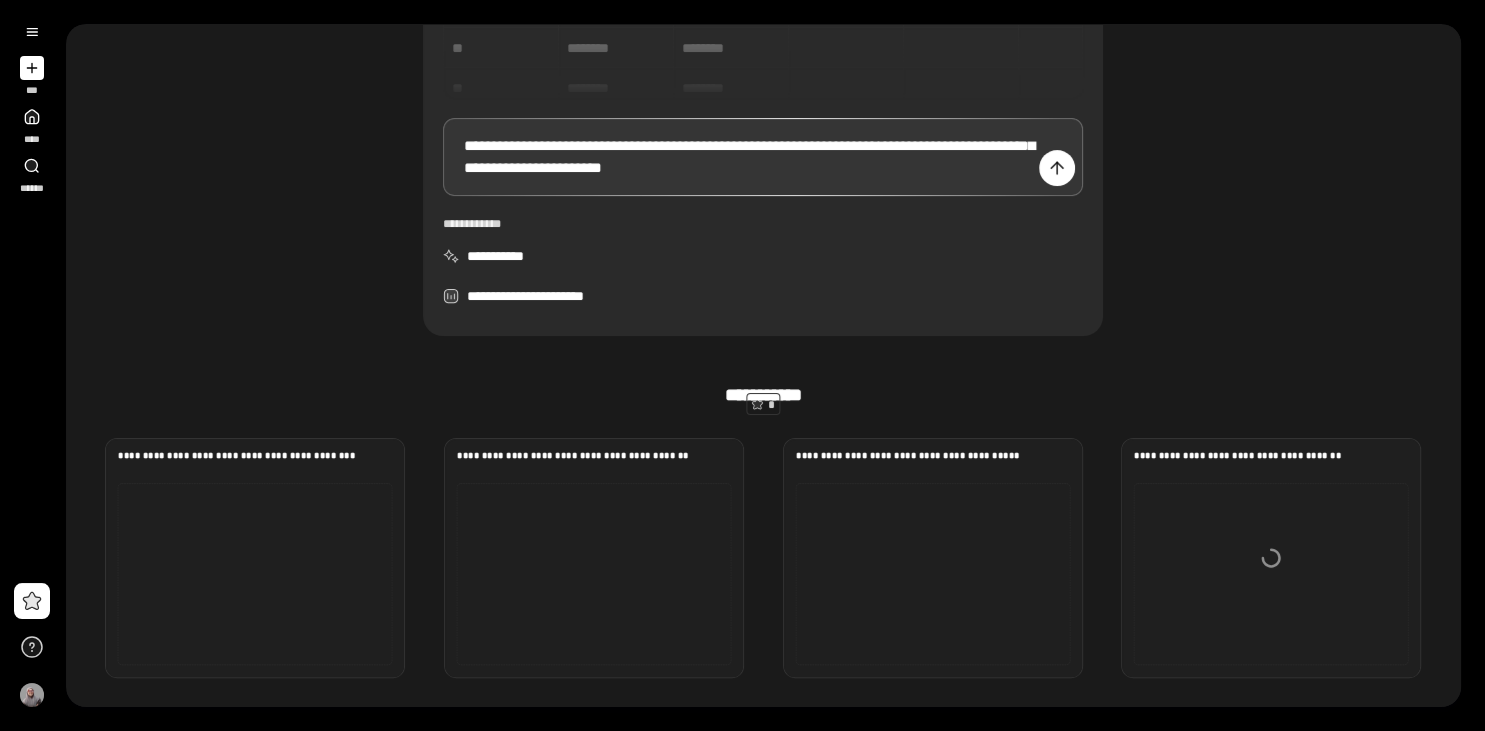 scroll, scrollTop: 478, scrollLeft: 0, axis: vertical 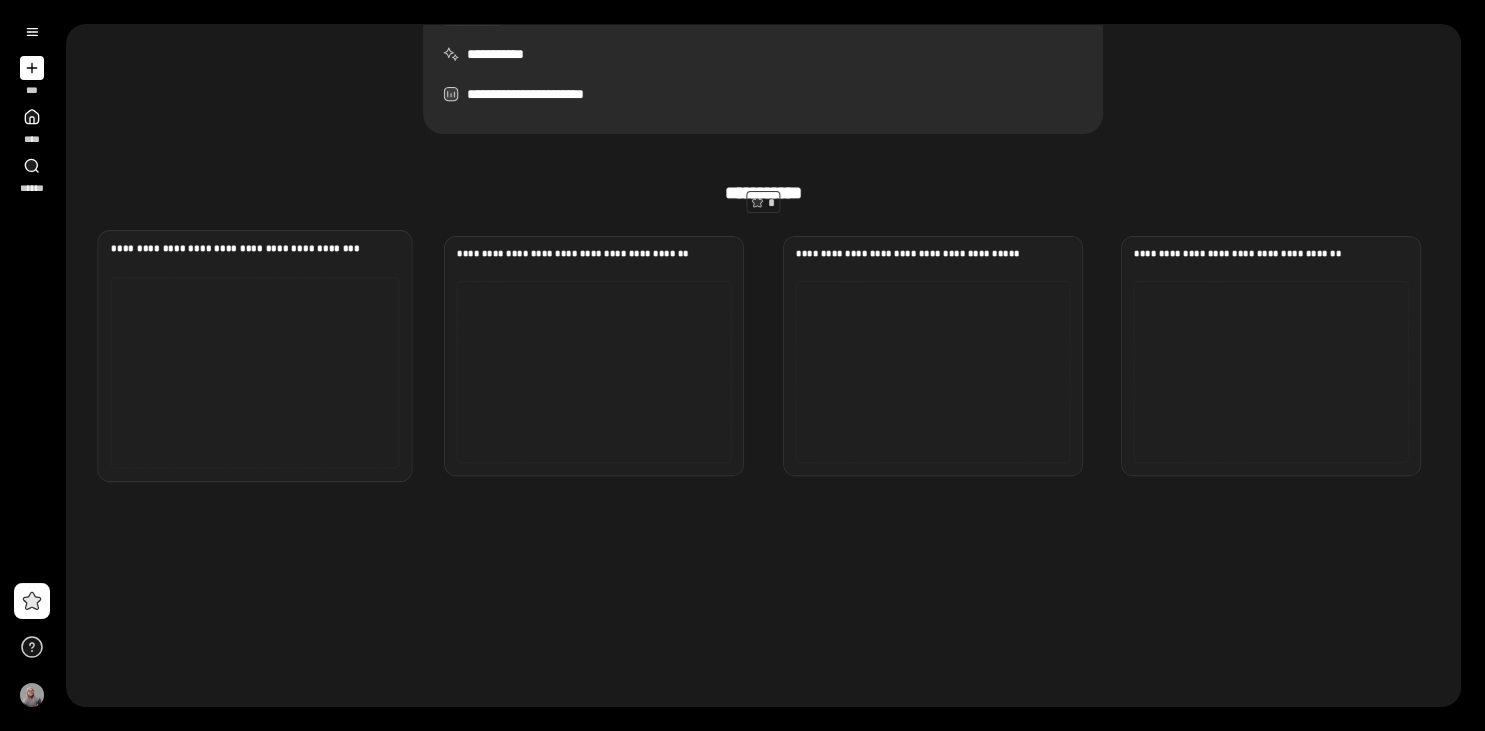 click 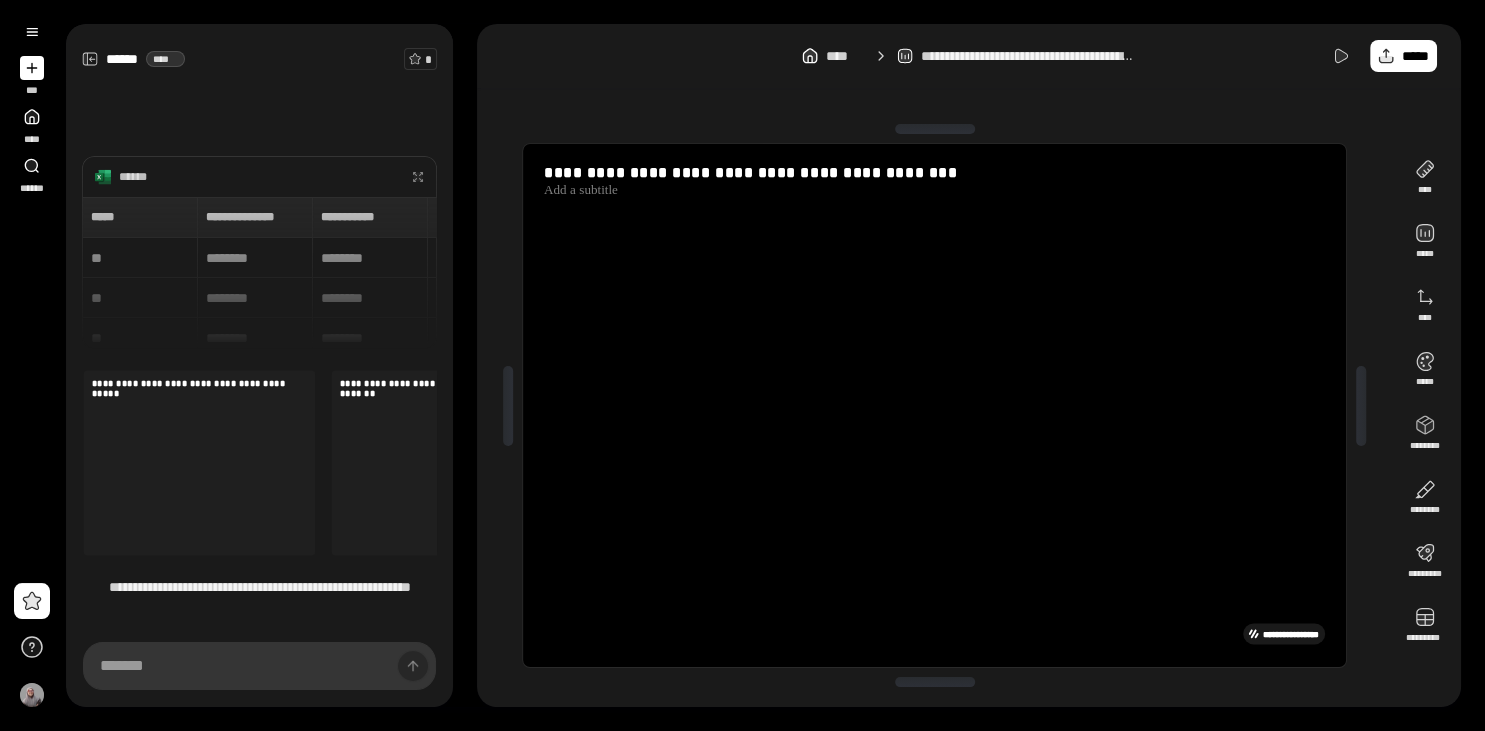 type on "**********" 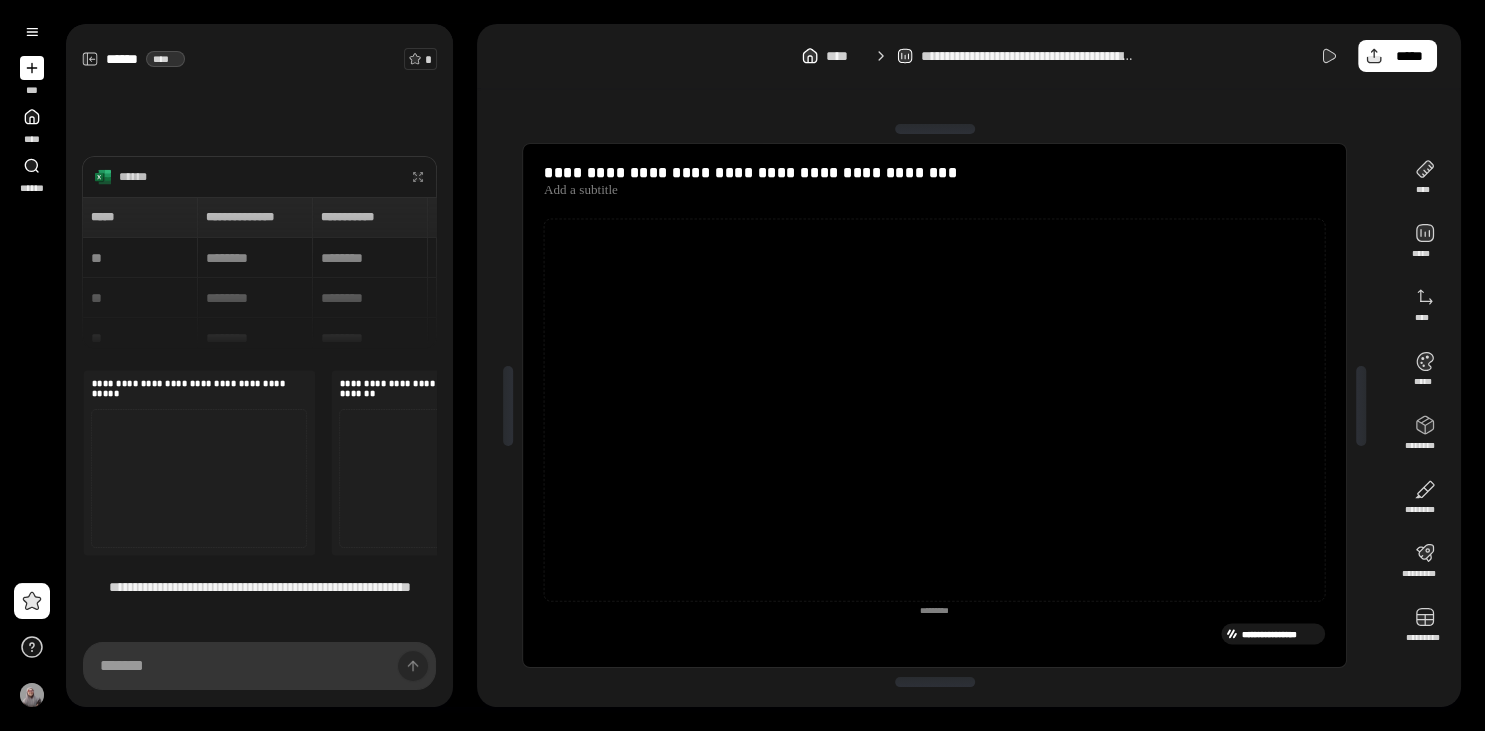 click 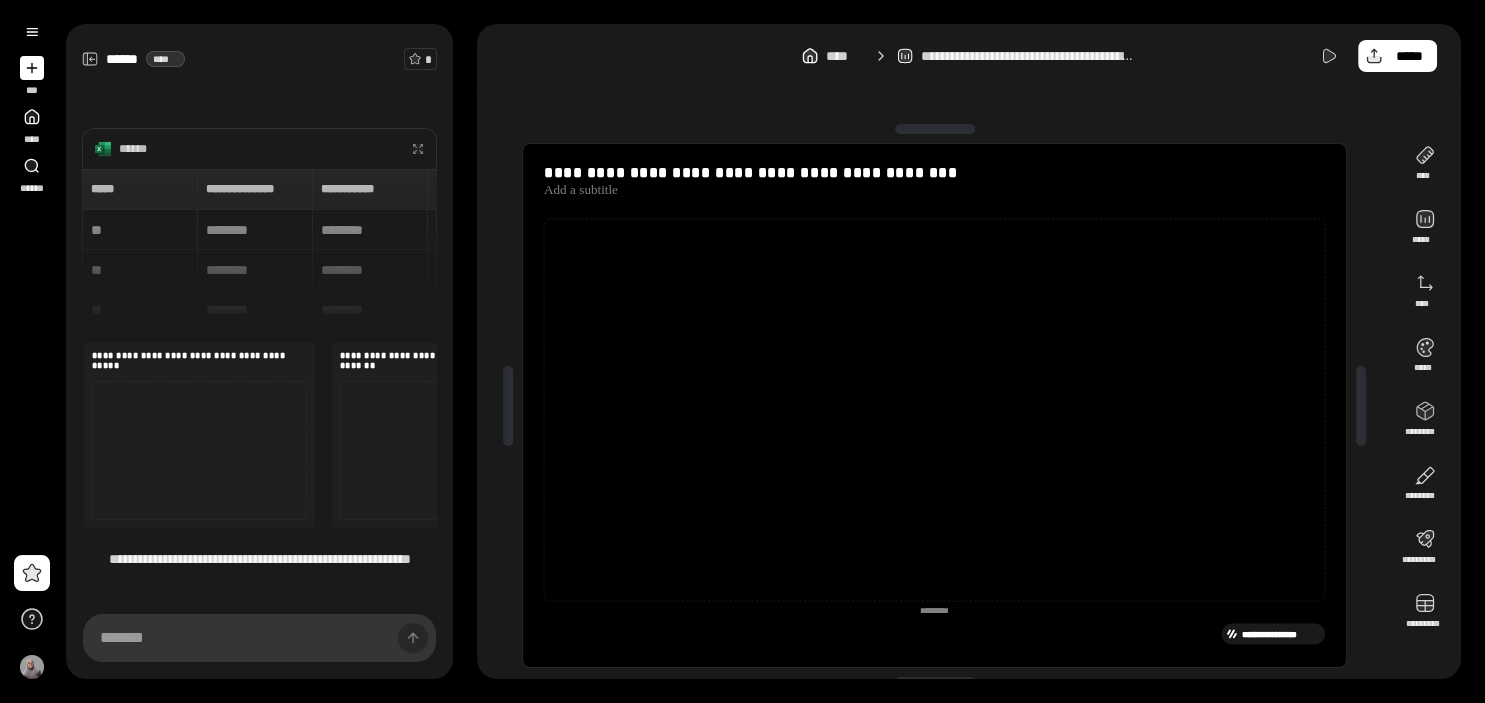 type on "**********" 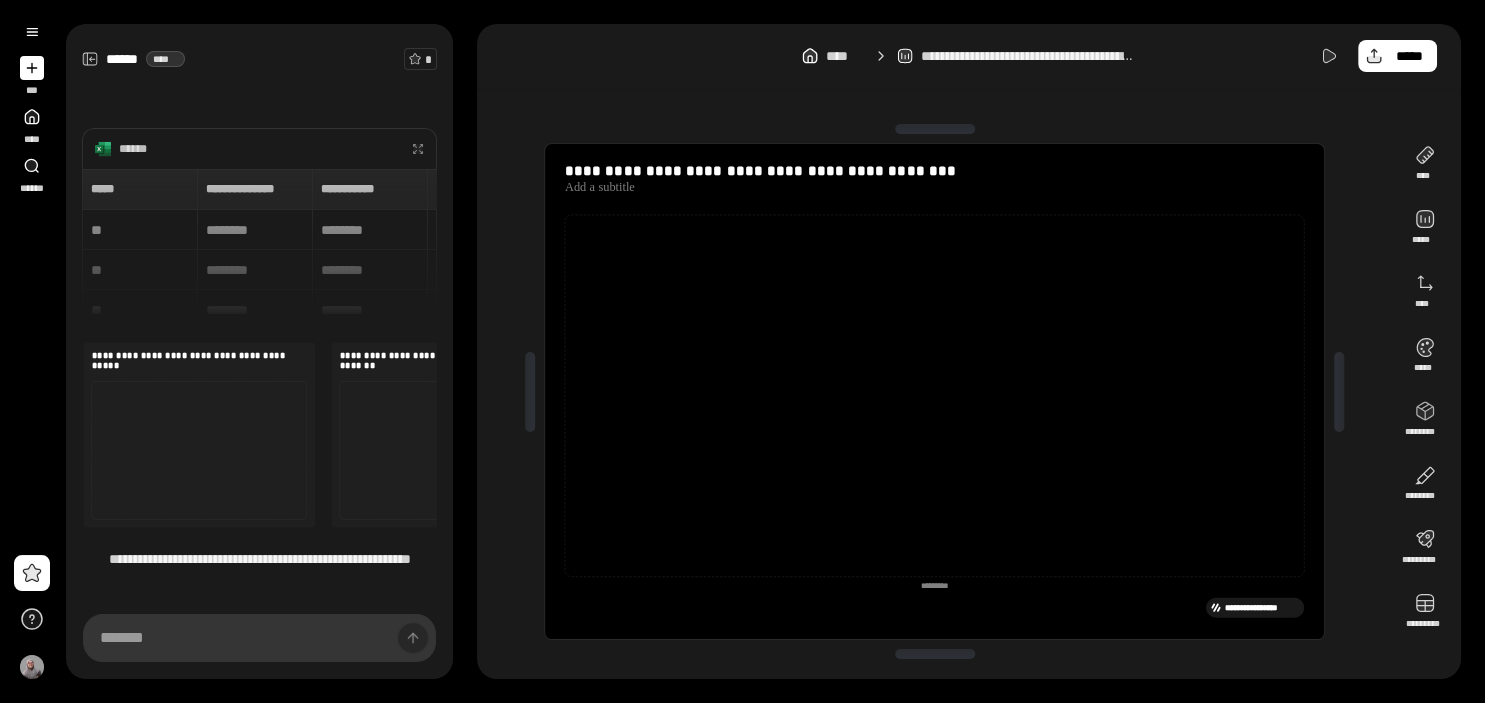 type on "**********" 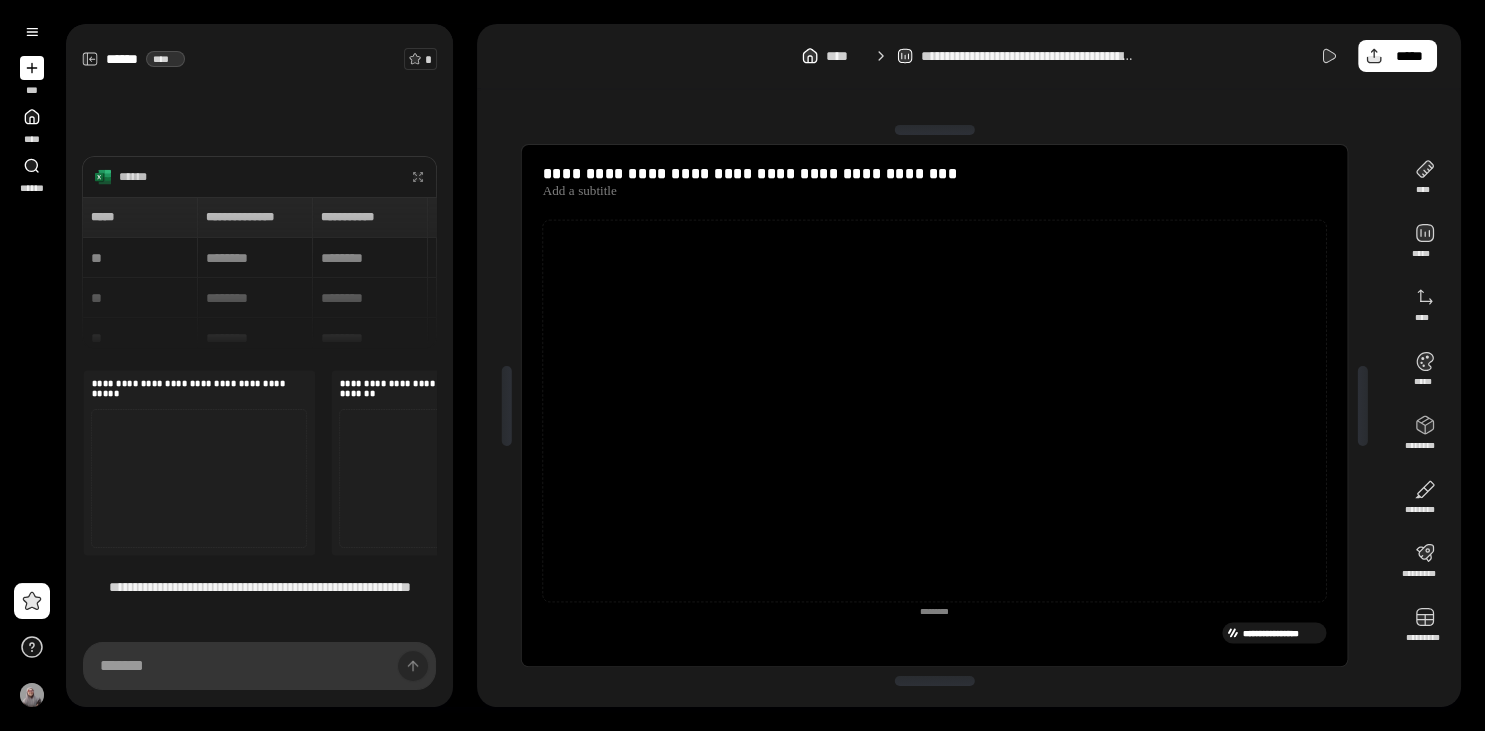 click at bounding box center [935, 130] 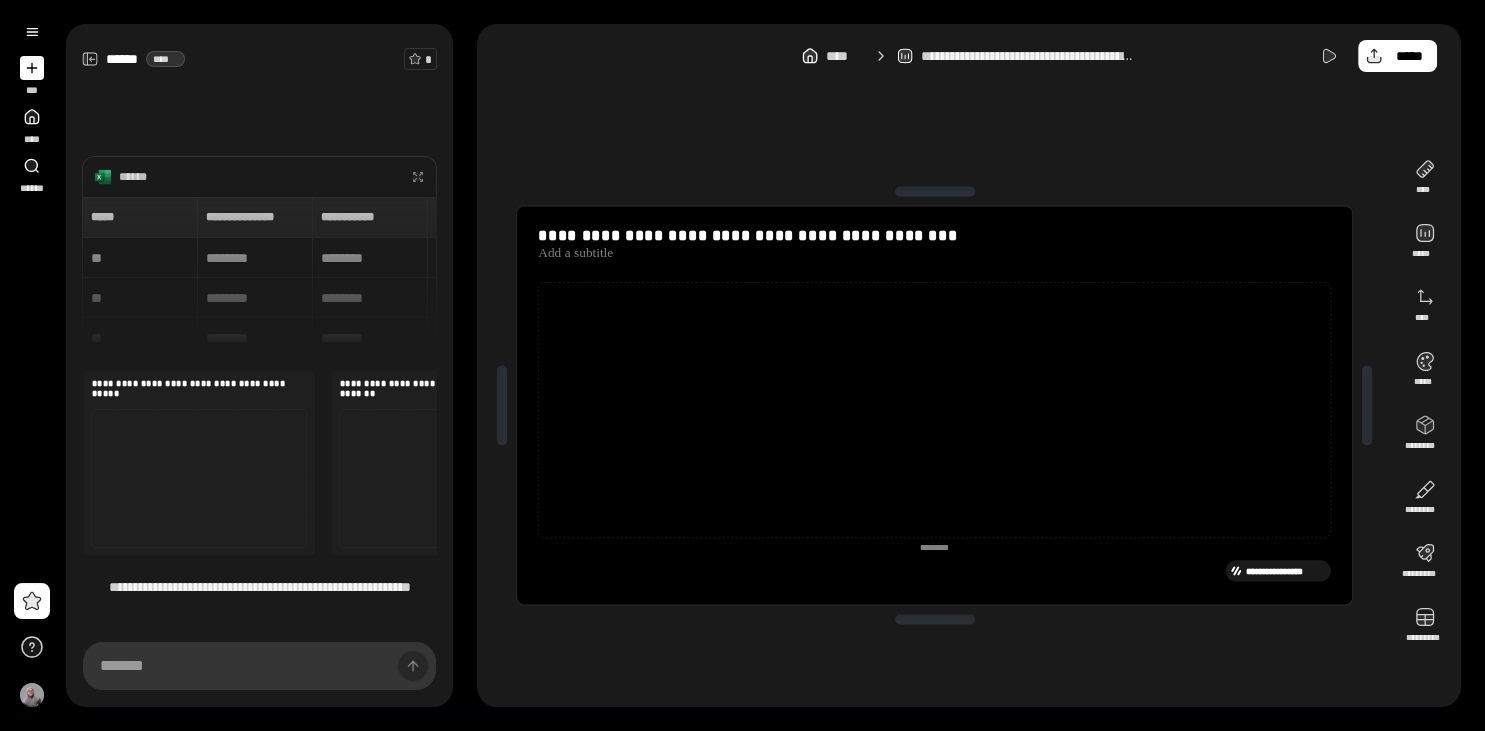 type on "**********" 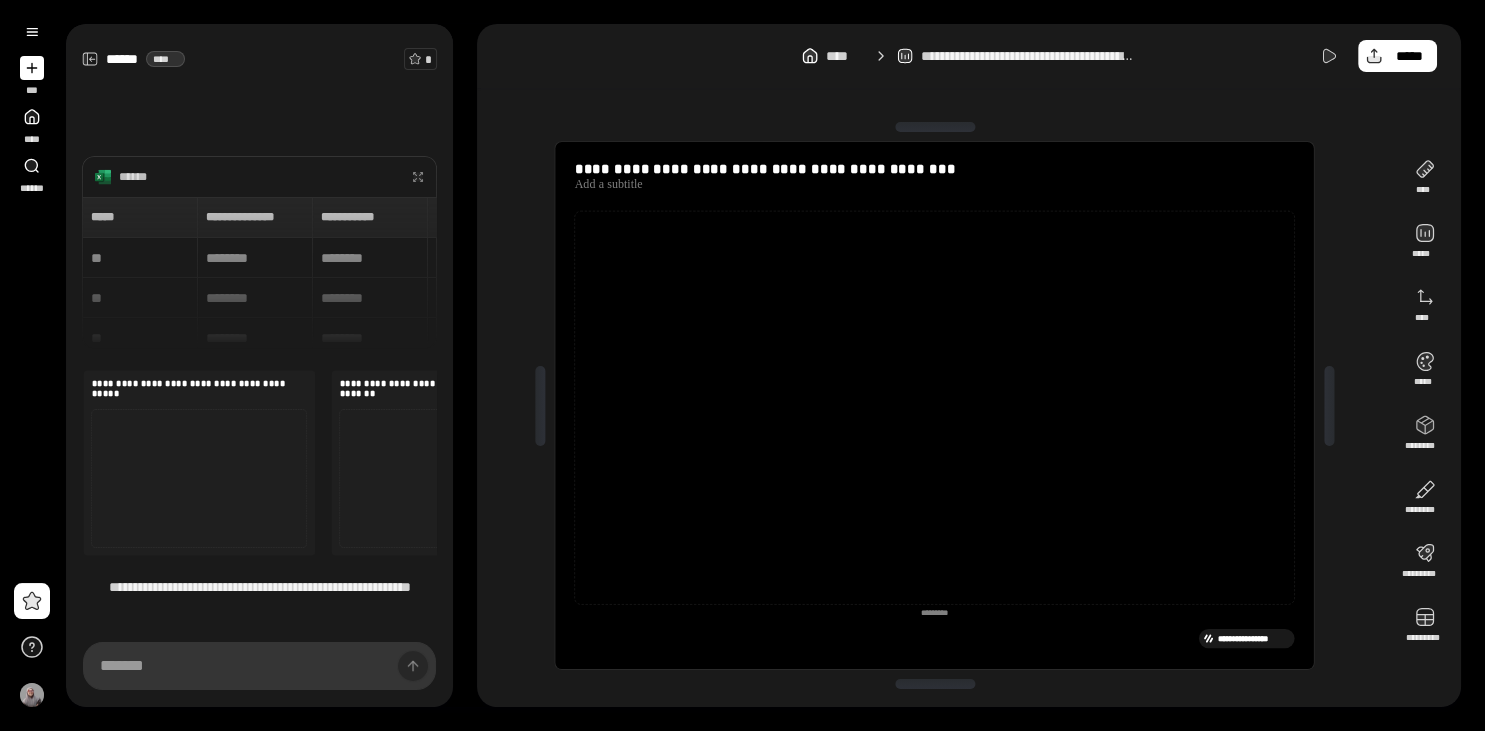 click on "**********" at bounding box center [969, 365] 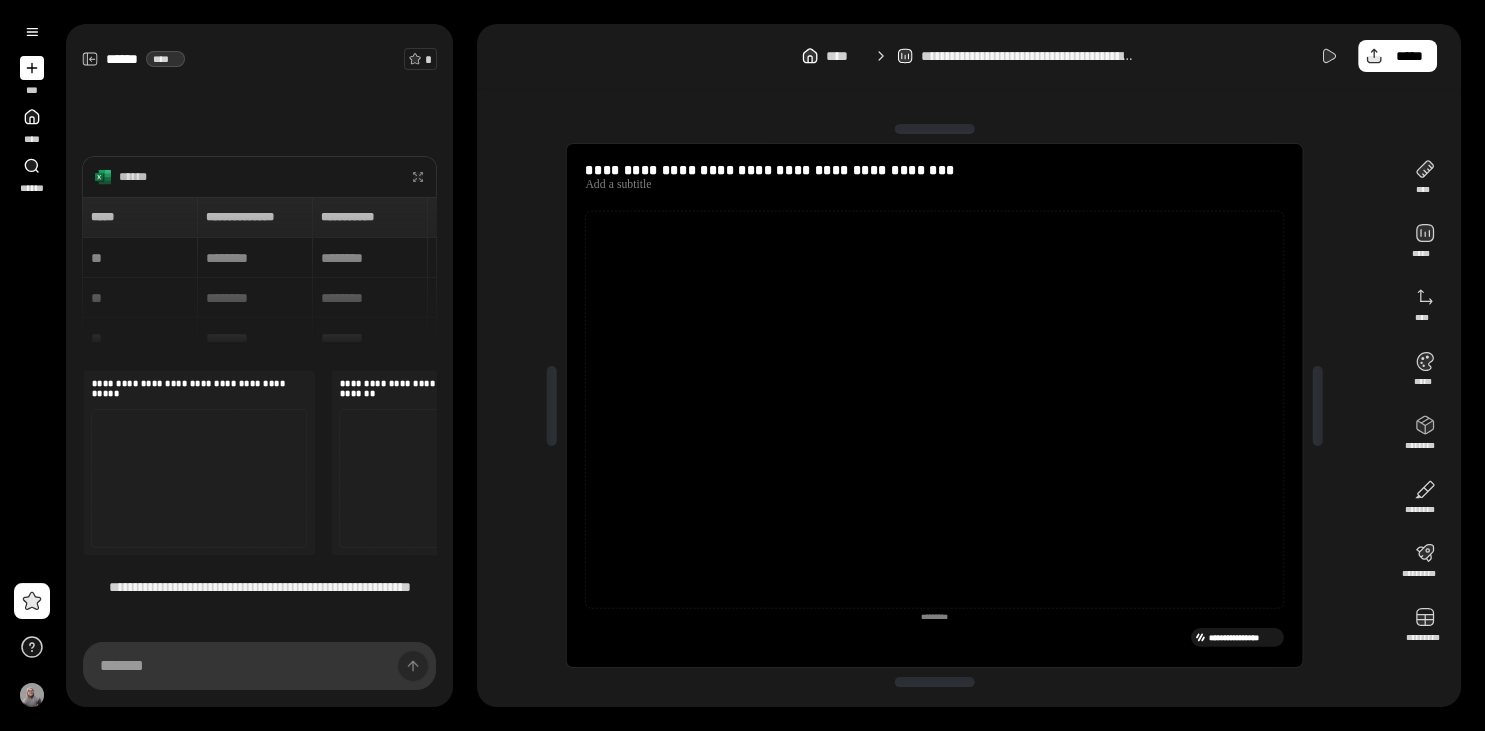 type on "**********" 